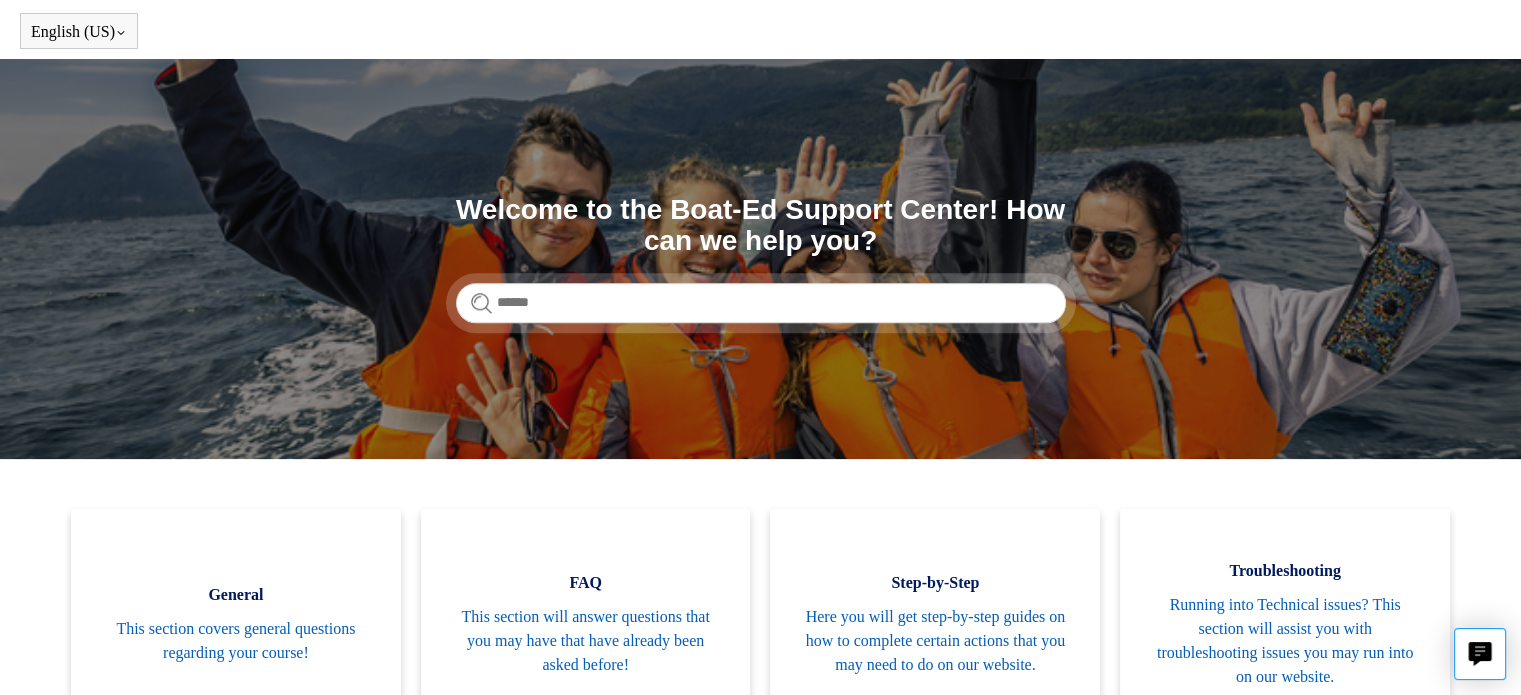scroll, scrollTop: 67, scrollLeft: 0, axis: vertical 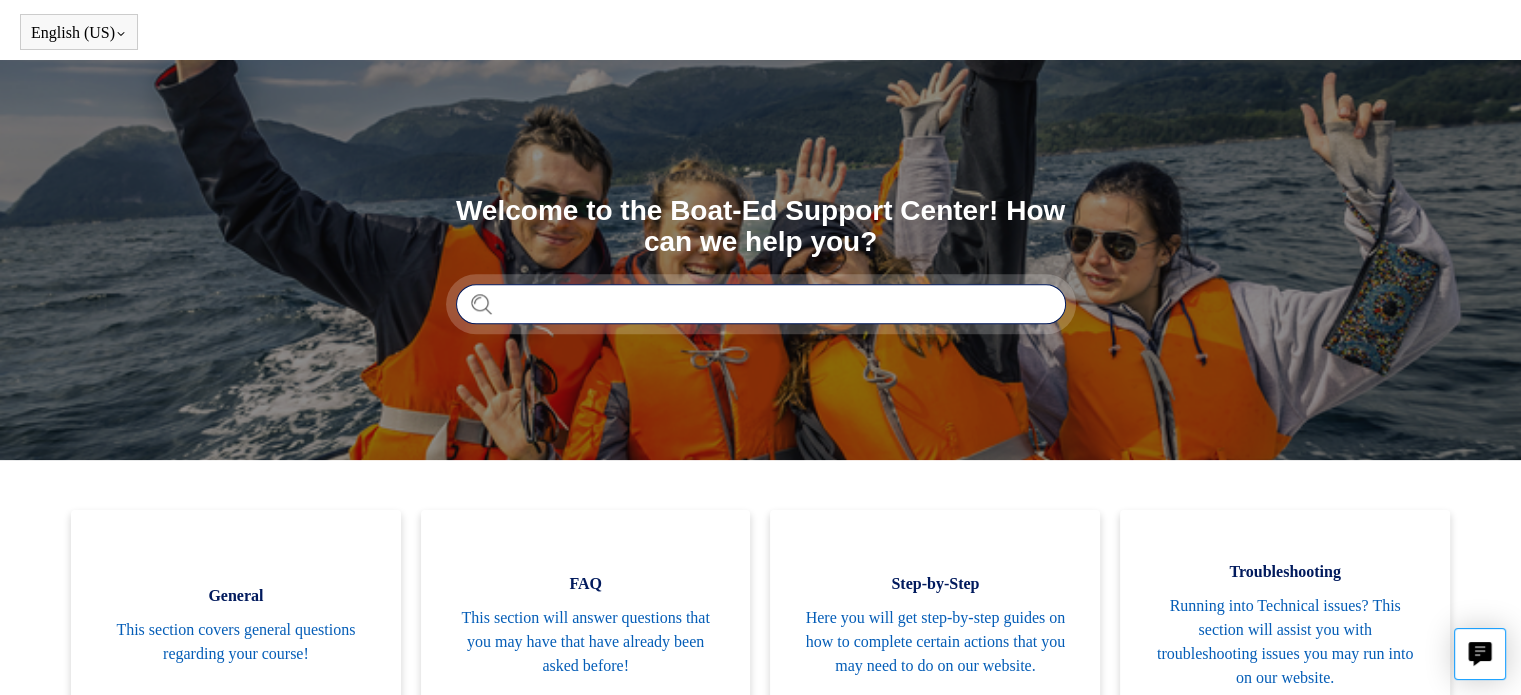 click at bounding box center [761, 304] 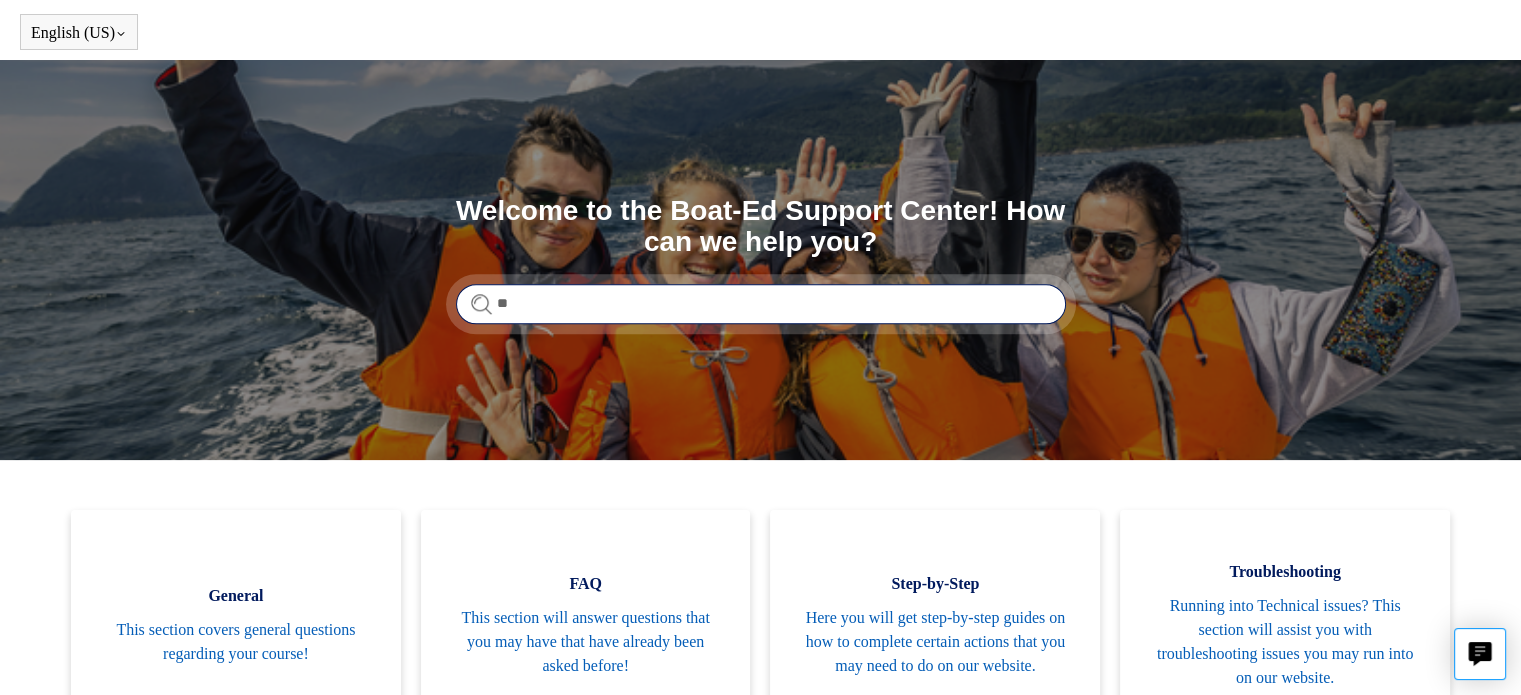 type on "*" 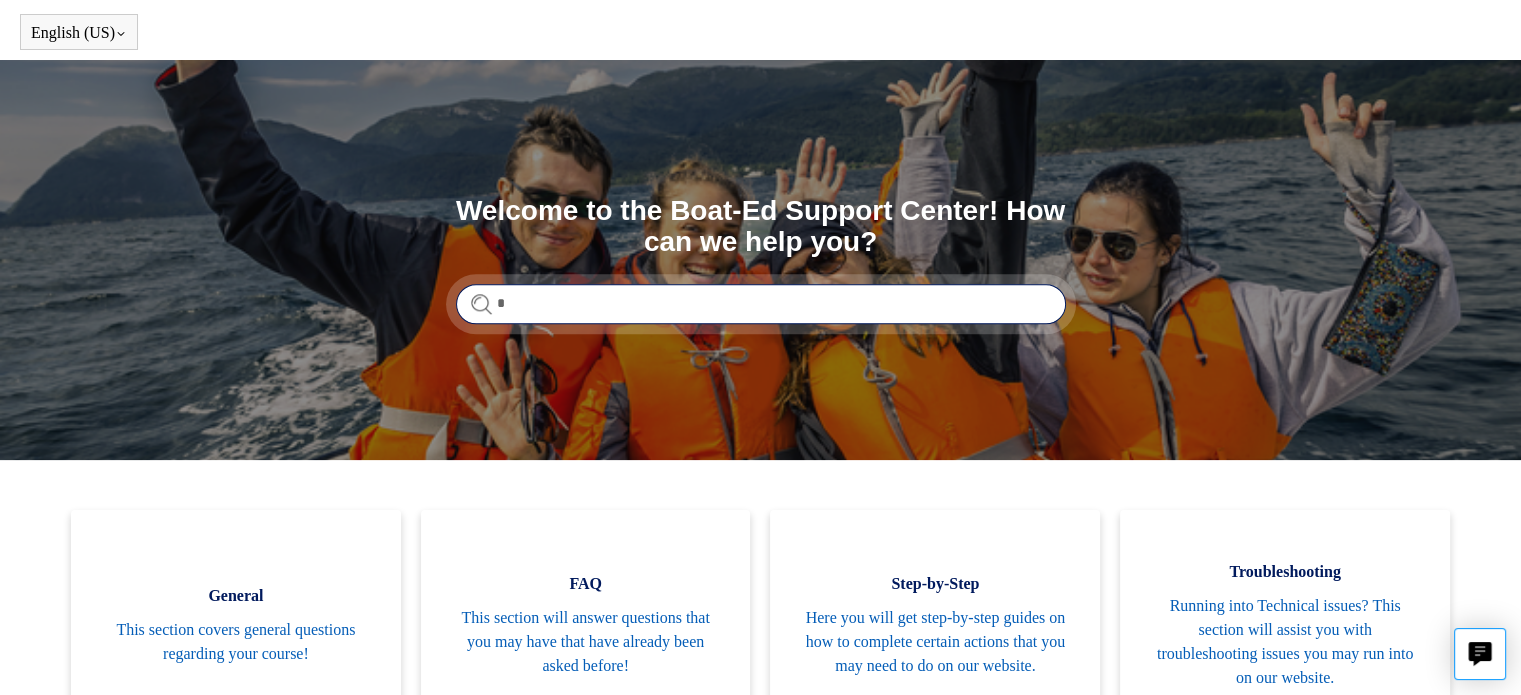 type 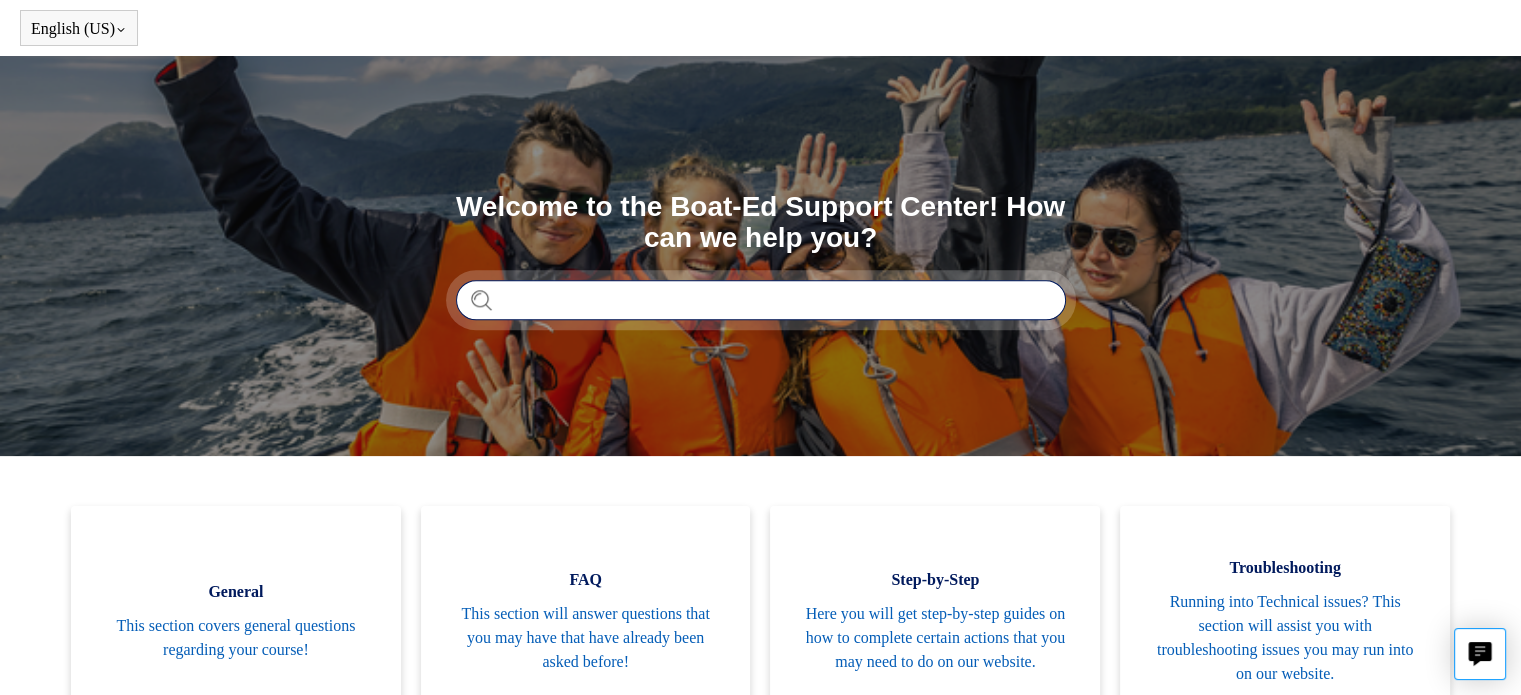 scroll, scrollTop: 0, scrollLeft: 0, axis: both 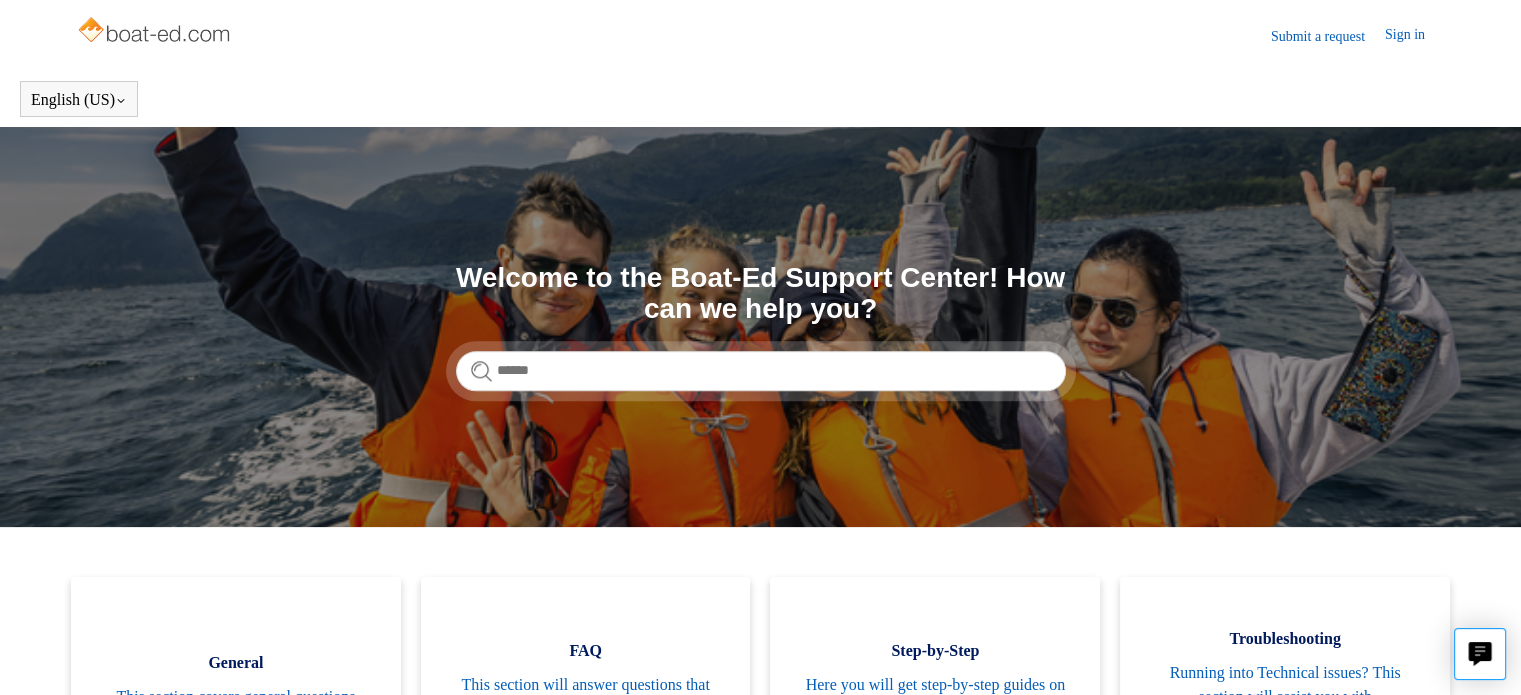 click on "Sign in" at bounding box center (1415, 36) 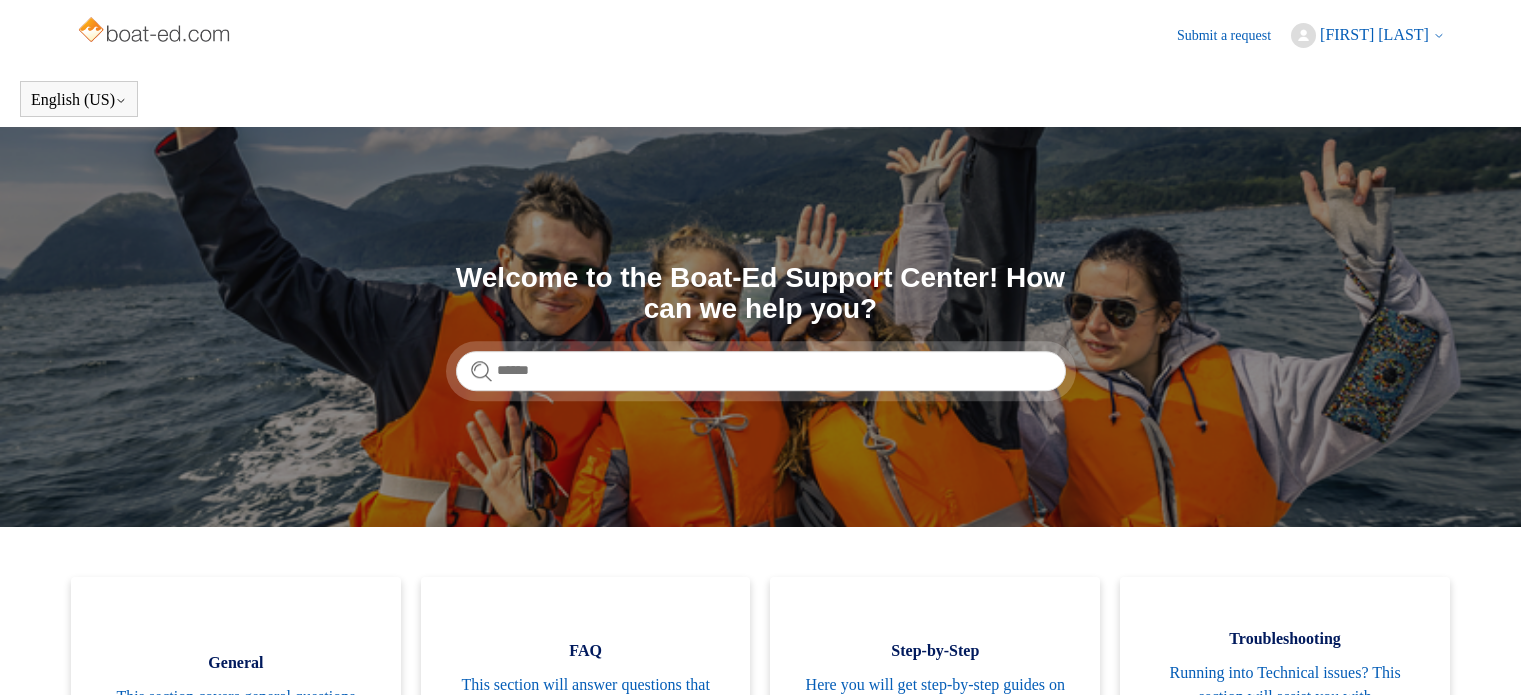 scroll, scrollTop: 0, scrollLeft: 0, axis: both 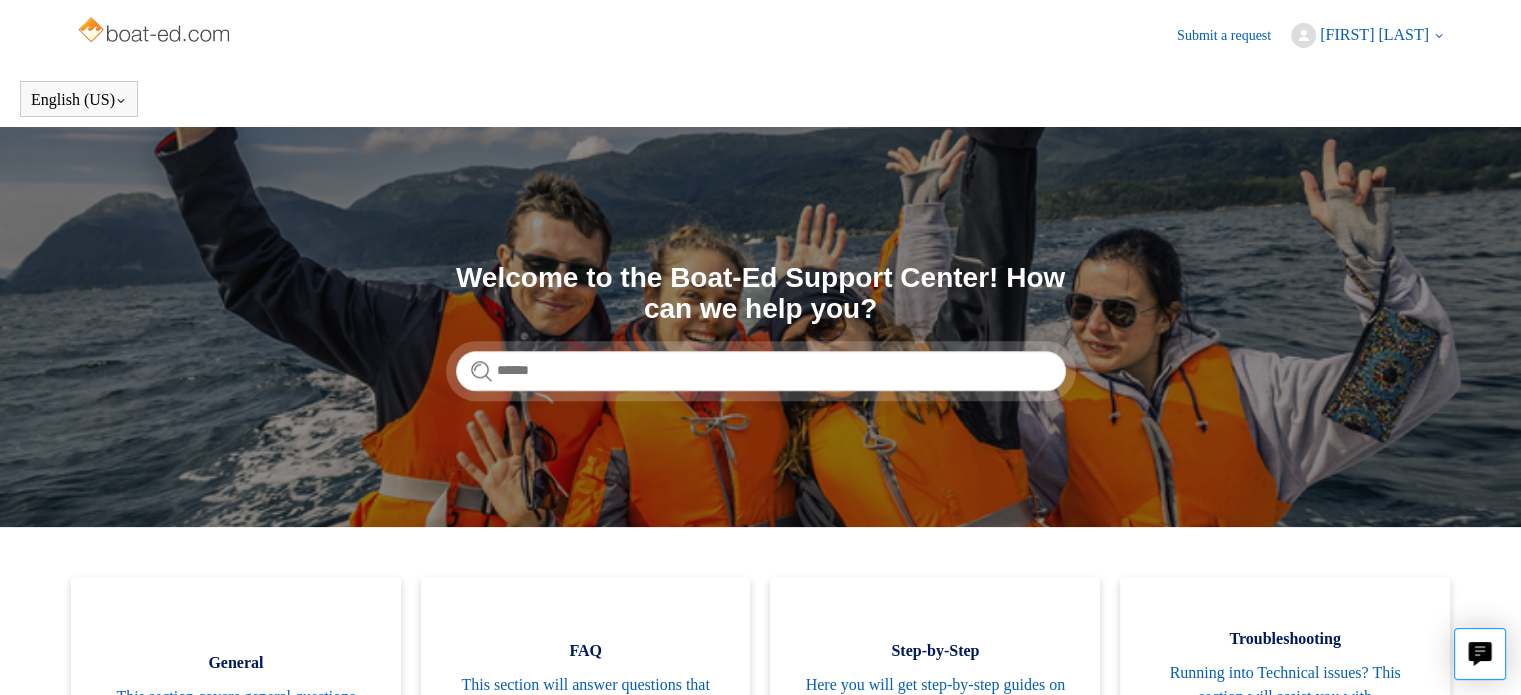 click on "[FIRST] [LAST]" at bounding box center (1382, 35) 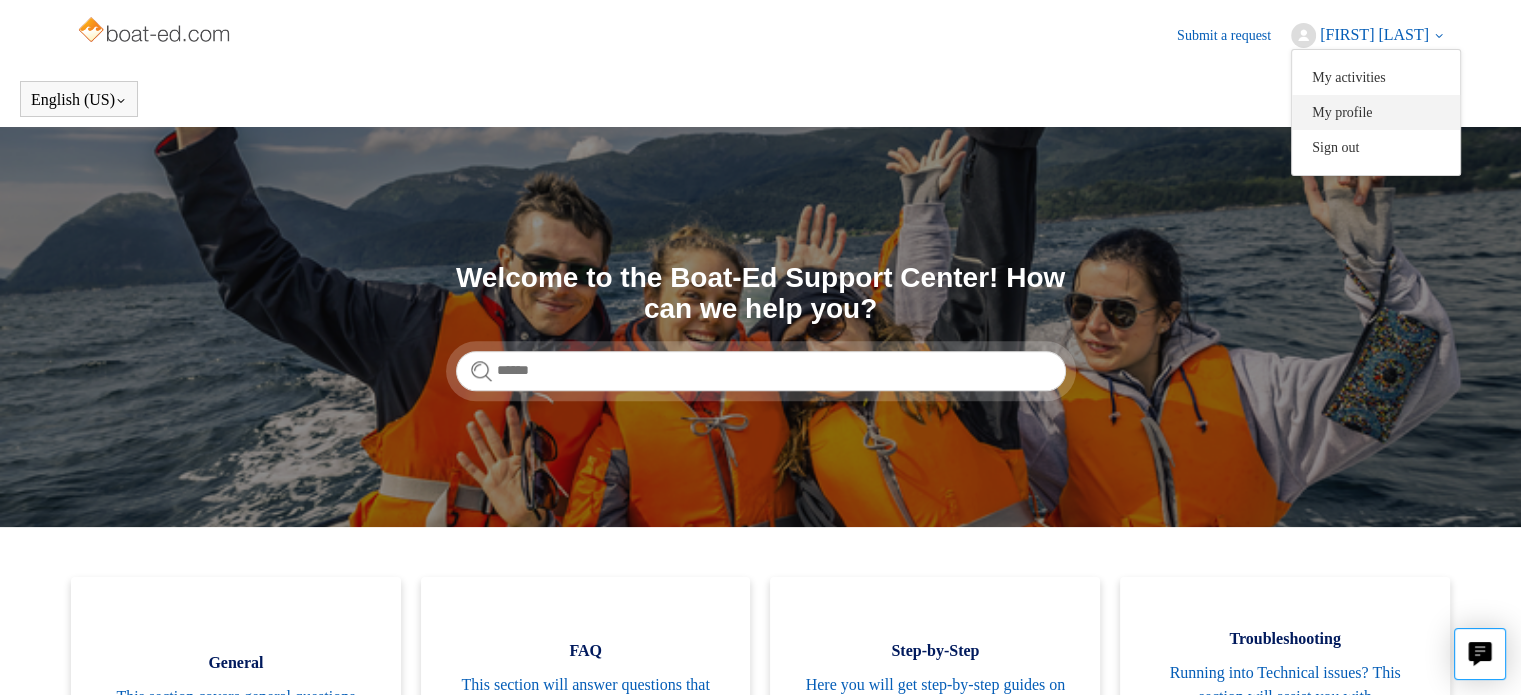 click on "My profile" at bounding box center (1376, 112) 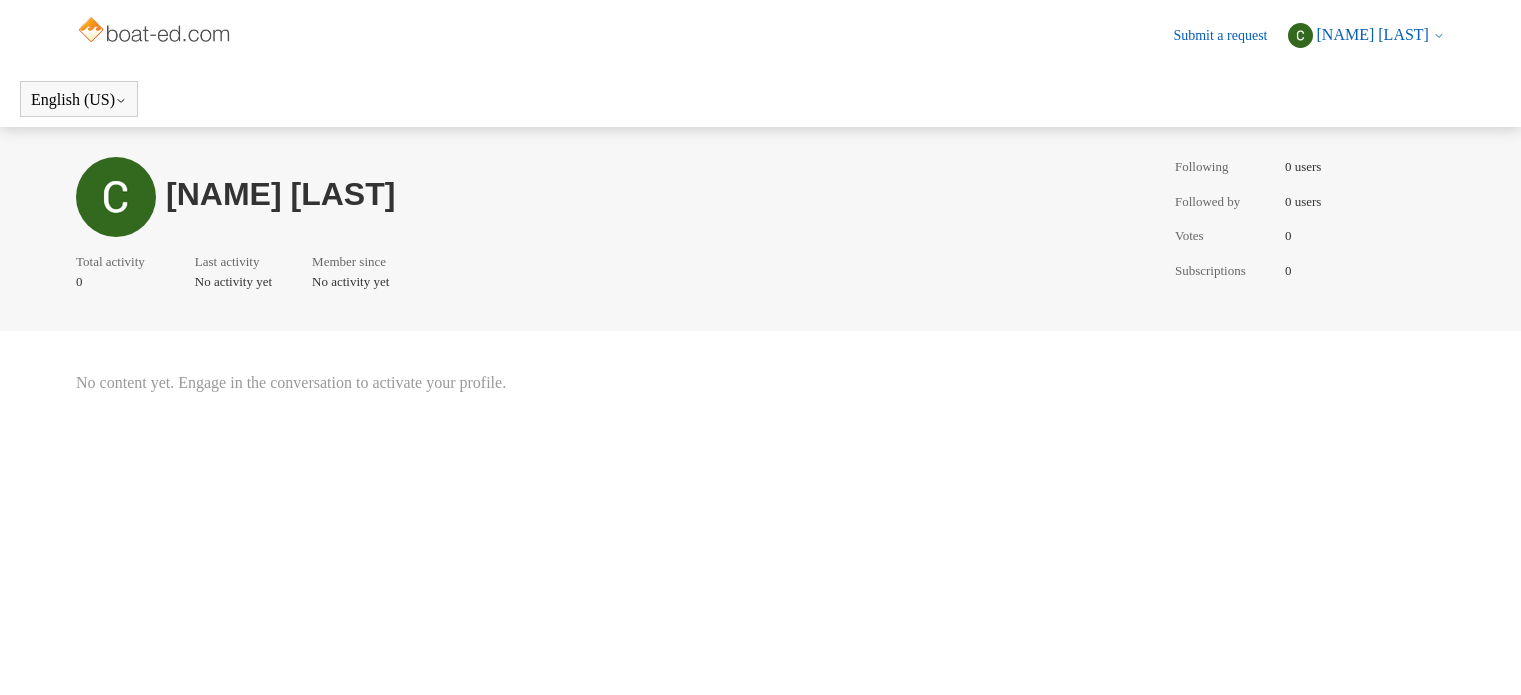 scroll, scrollTop: 0, scrollLeft: 0, axis: both 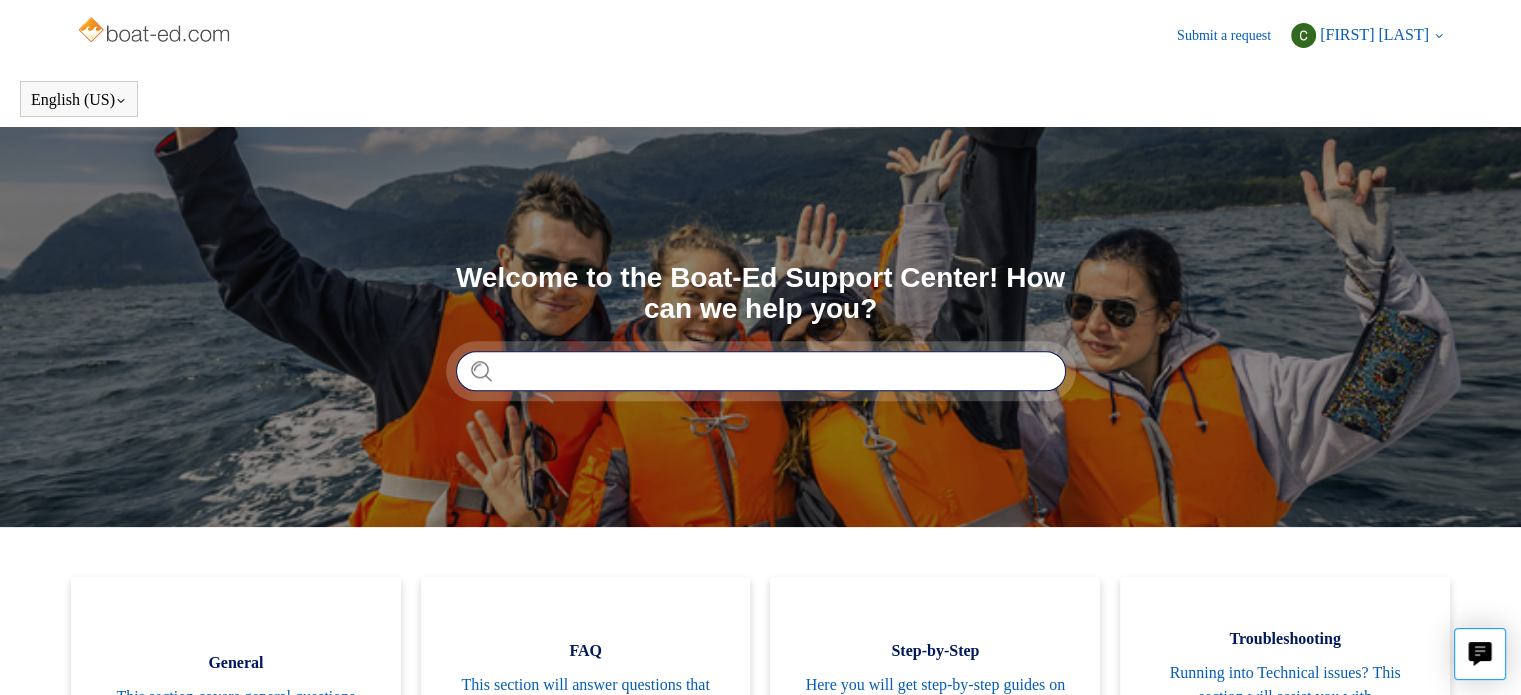 click at bounding box center (761, 371) 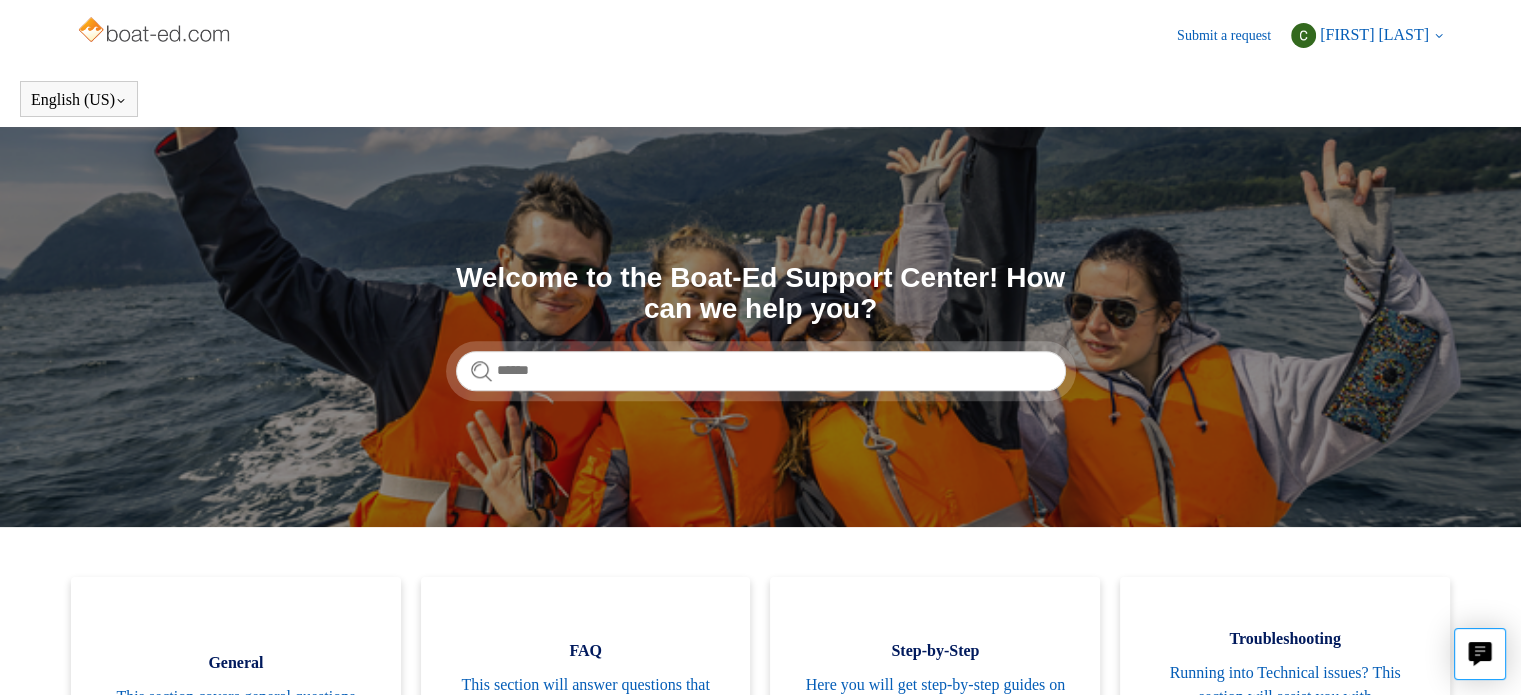 click on "Submit a request" at bounding box center (1234, 35) 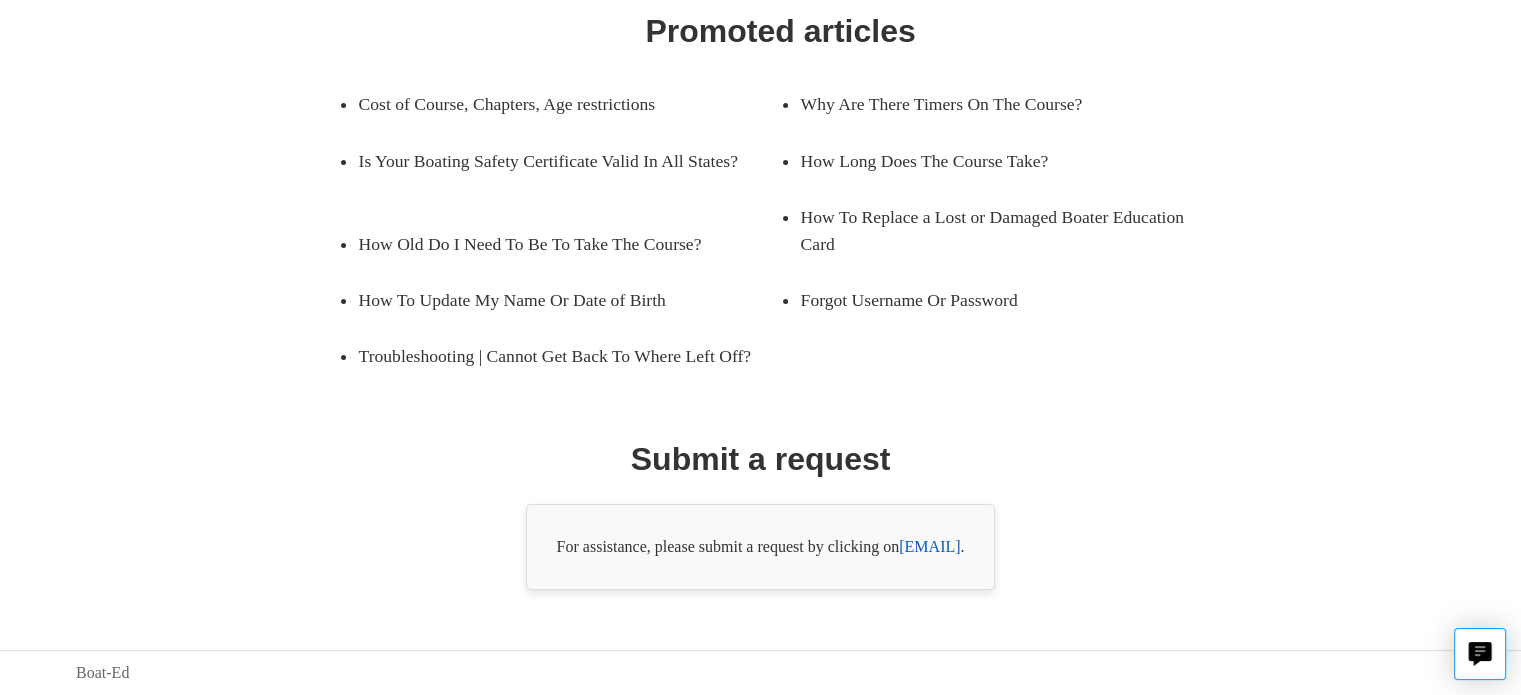 scroll, scrollTop: 355, scrollLeft: 0, axis: vertical 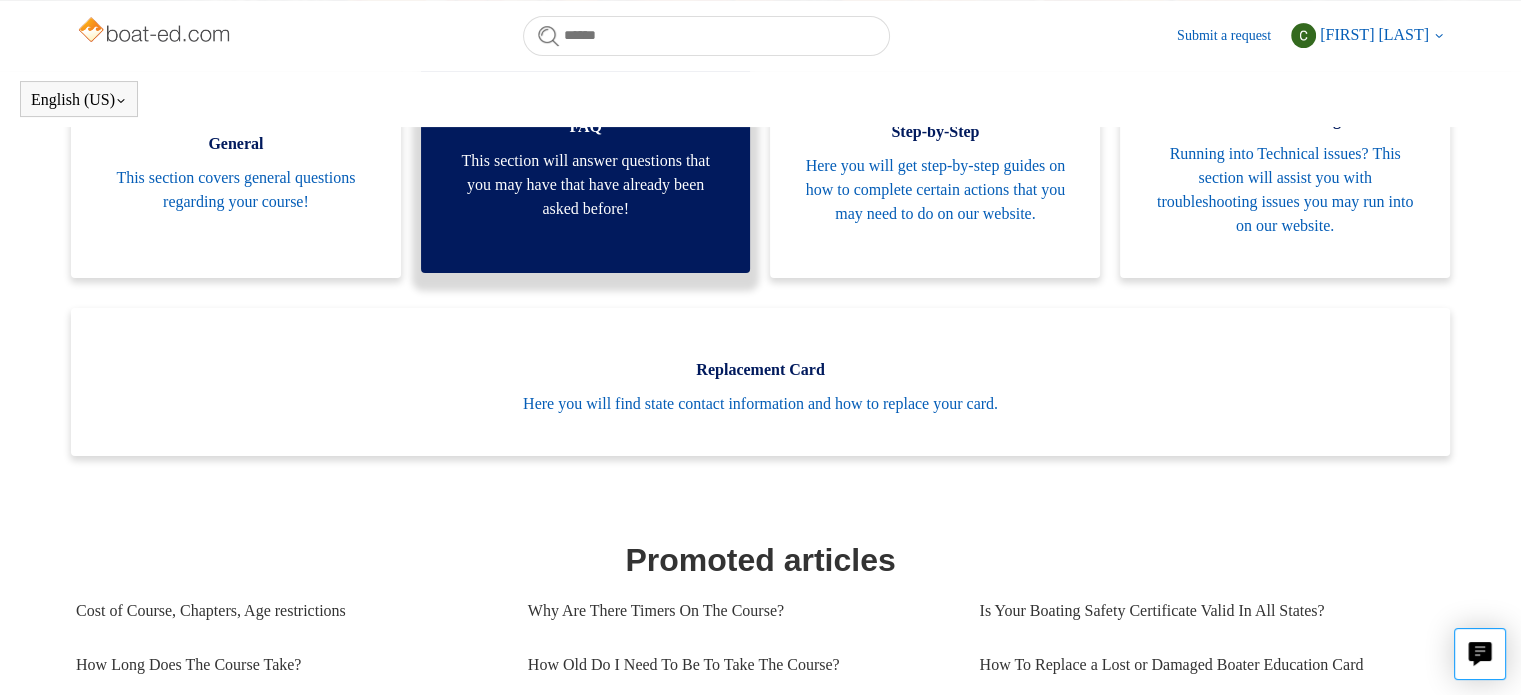 click on "This section will answer questions that you may have that have already been asked before!" at bounding box center (586, 185) 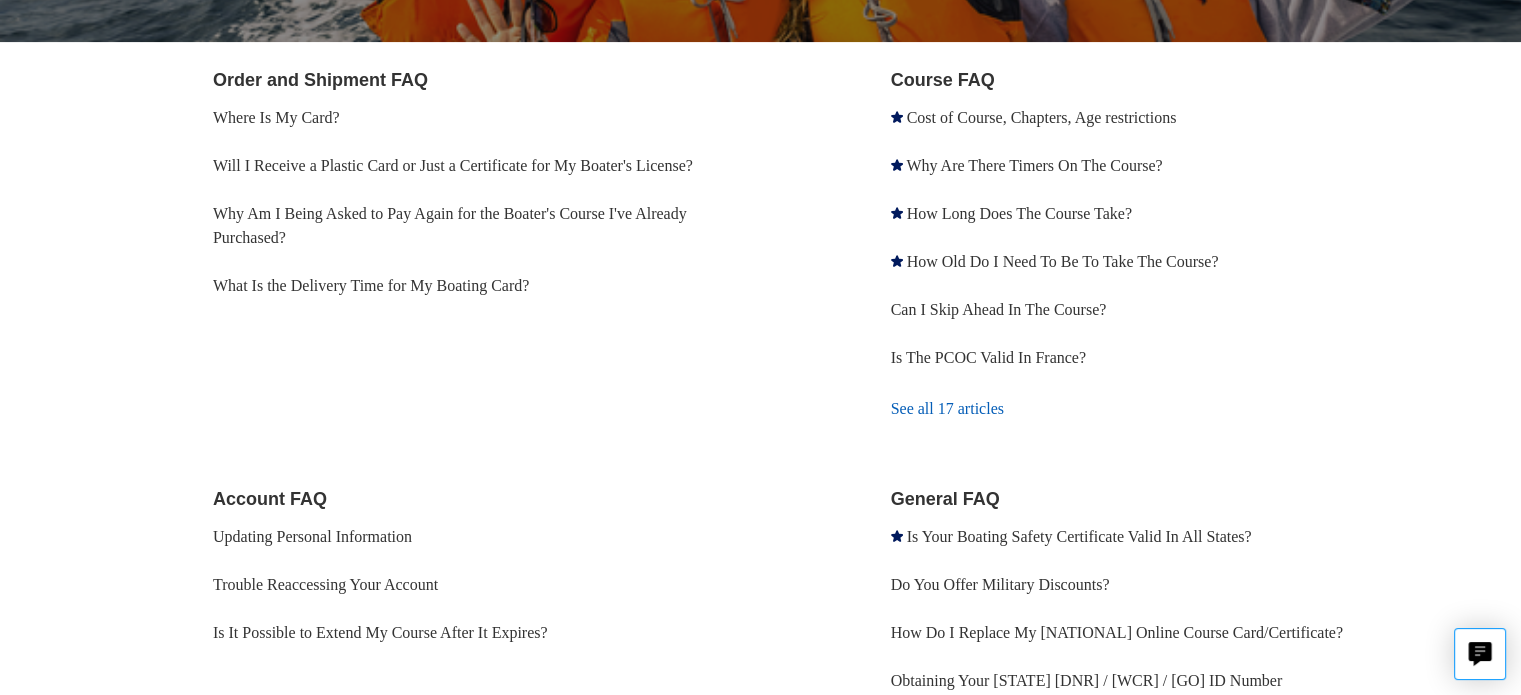 scroll, scrollTop: 372, scrollLeft: 0, axis: vertical 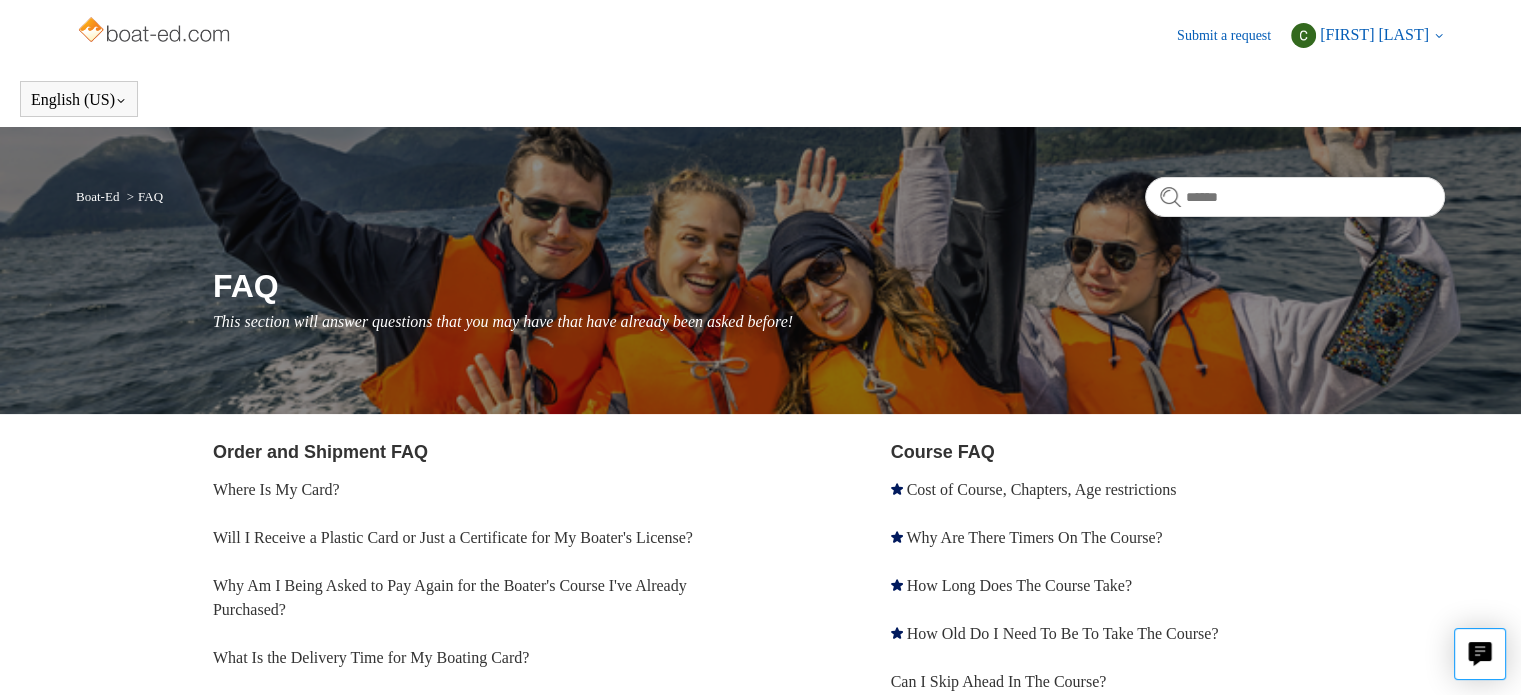 click at bounding box center (155, 32) 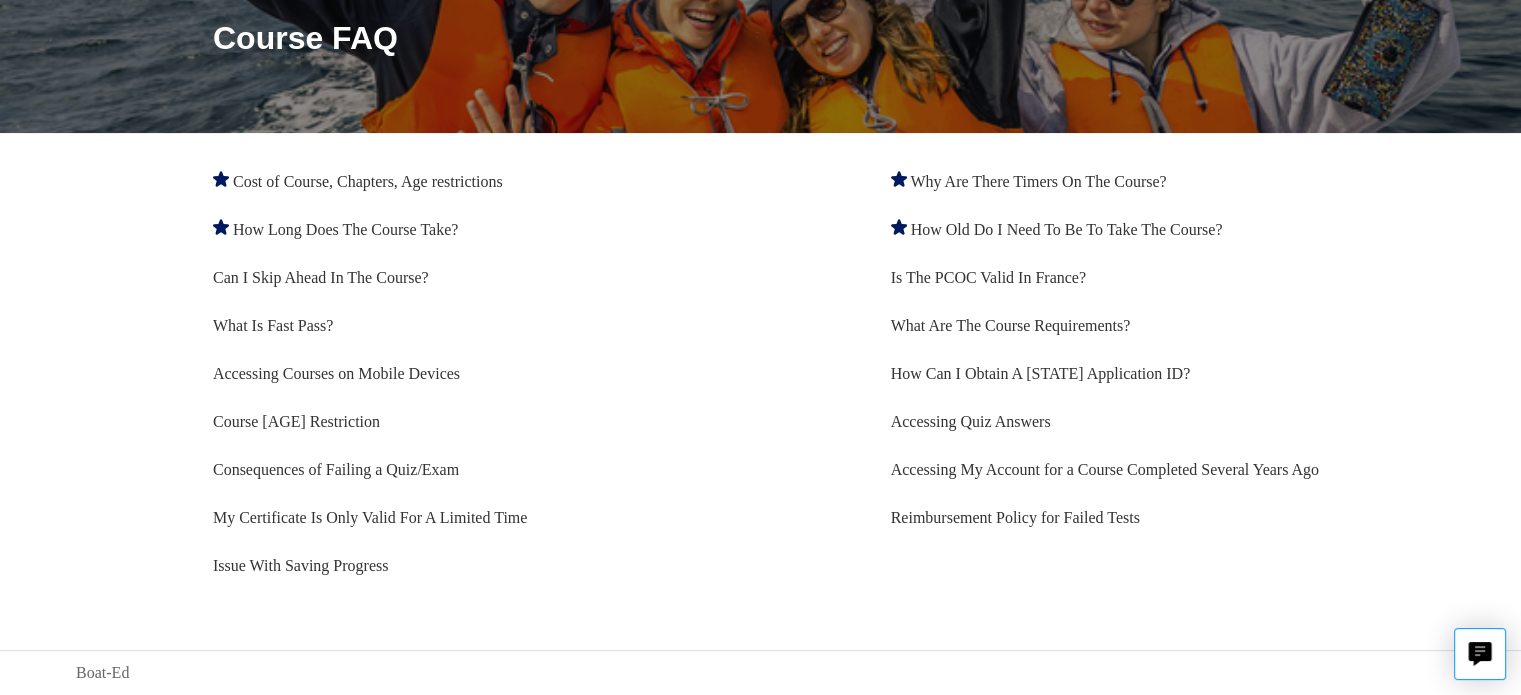 scroll, scrollTop: 0, scrollLeft: 0, axis: both 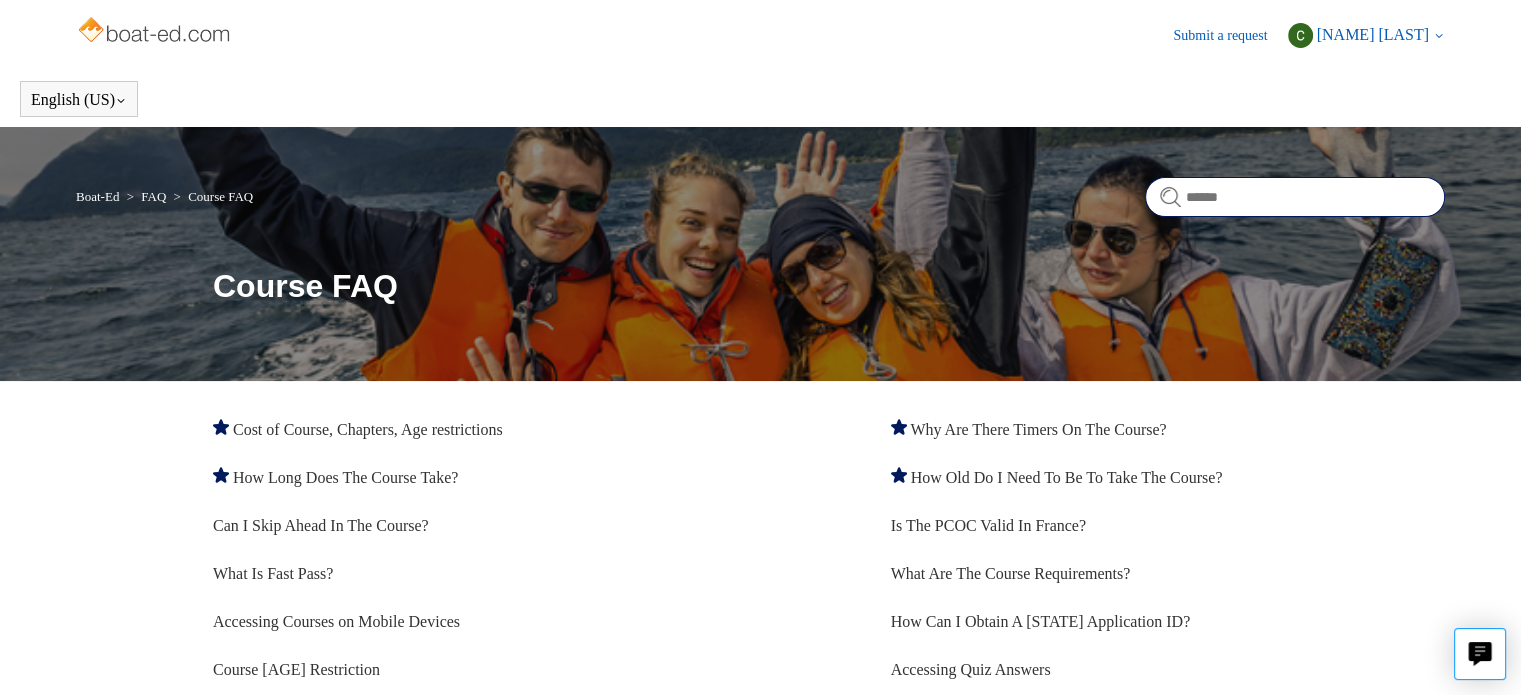 click at bounding box center (1295, 197) 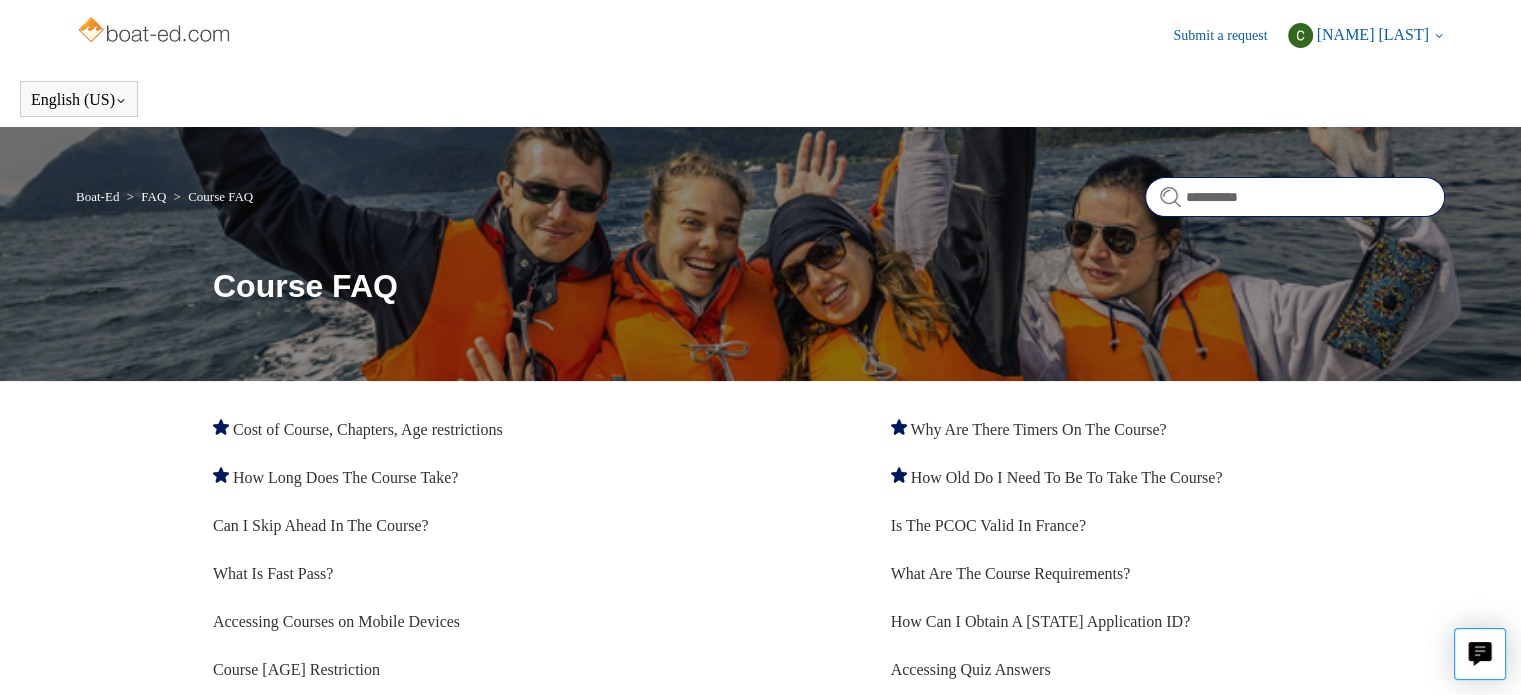 type on "**********" 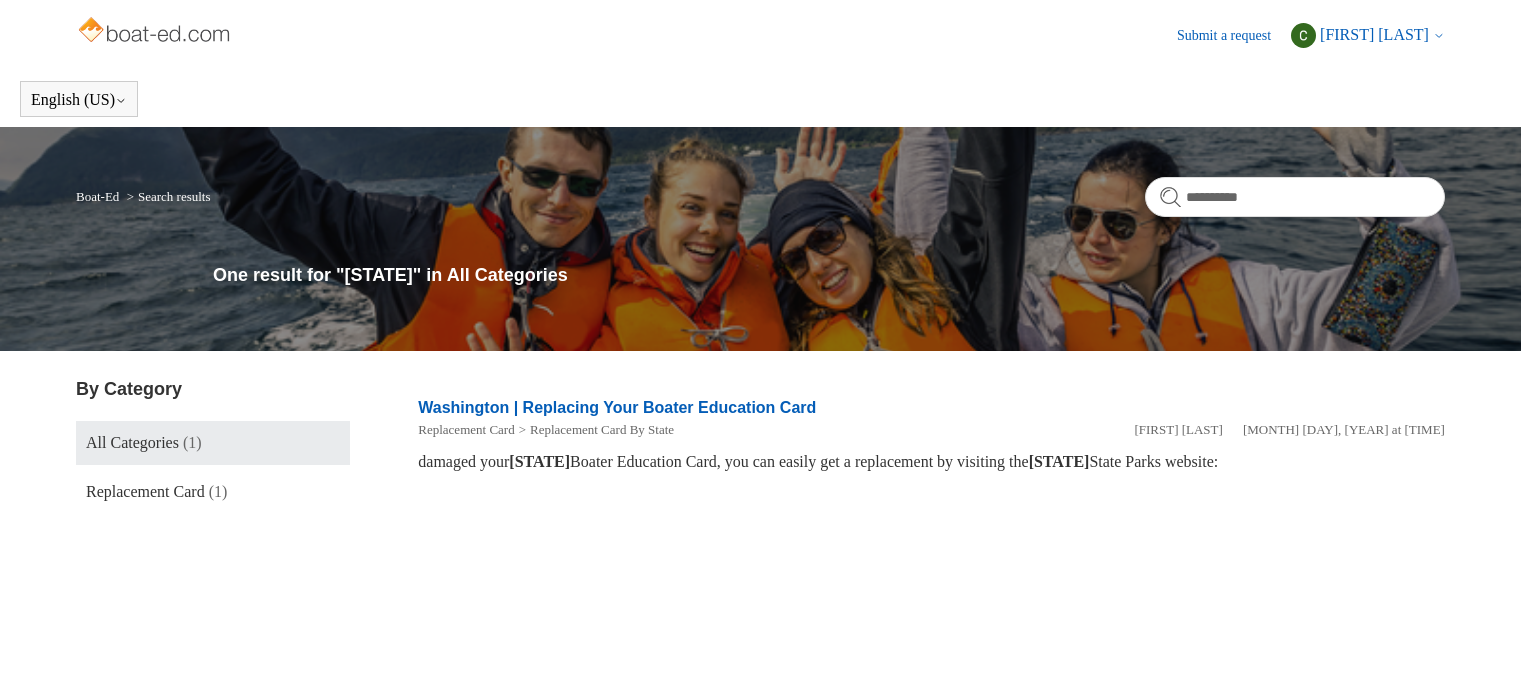 scroll, scrollTop: 0, scrollLeft: 0, axis: both 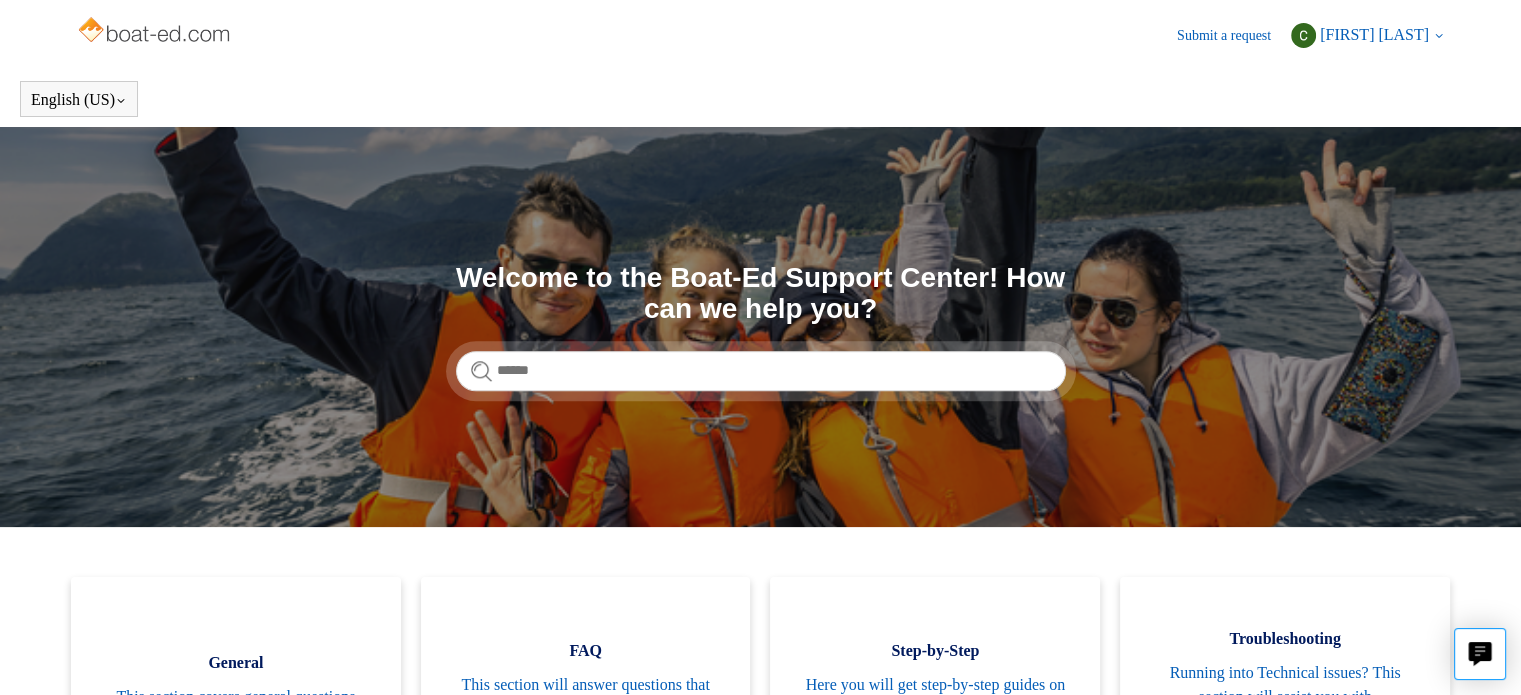 click on "[FIRST] [LAST]" at bounding box center (1374, 34) 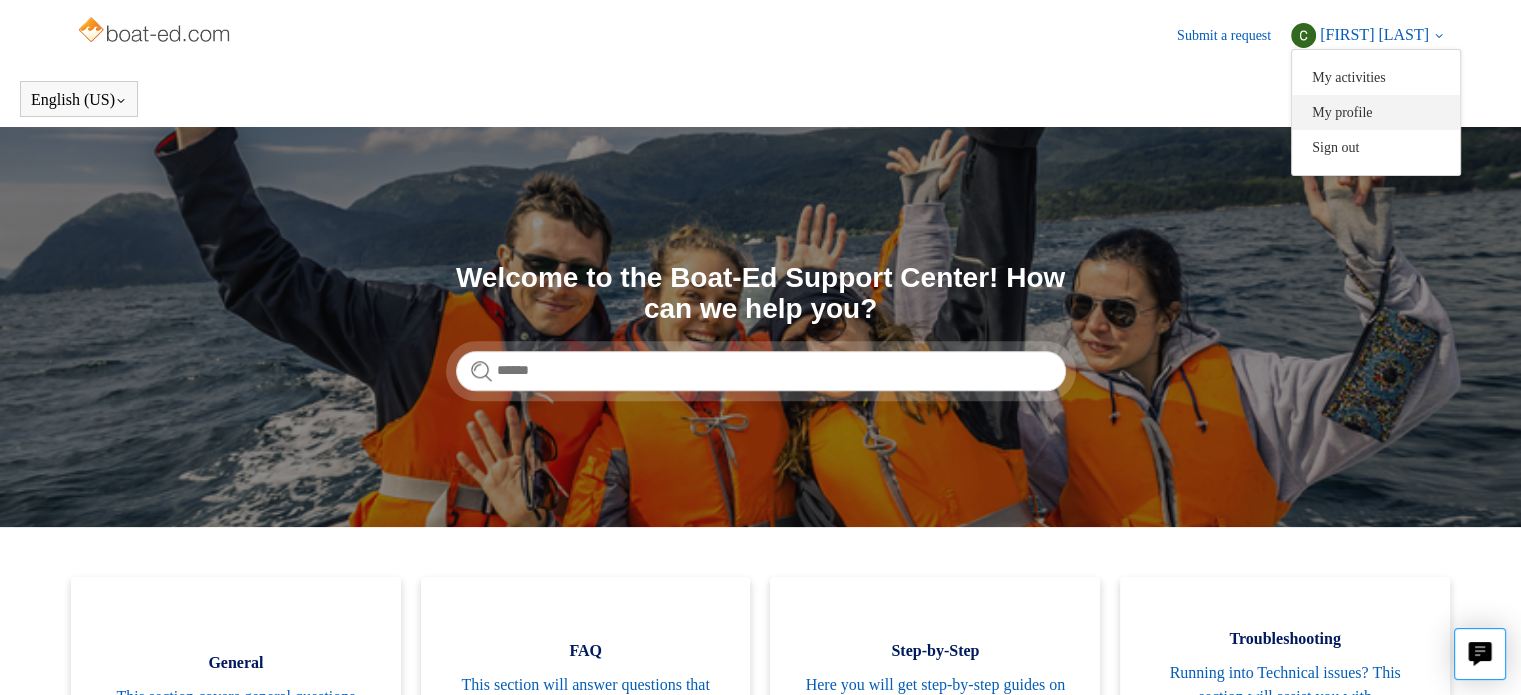 click on "My profile" at bounding box center (1376, 112) 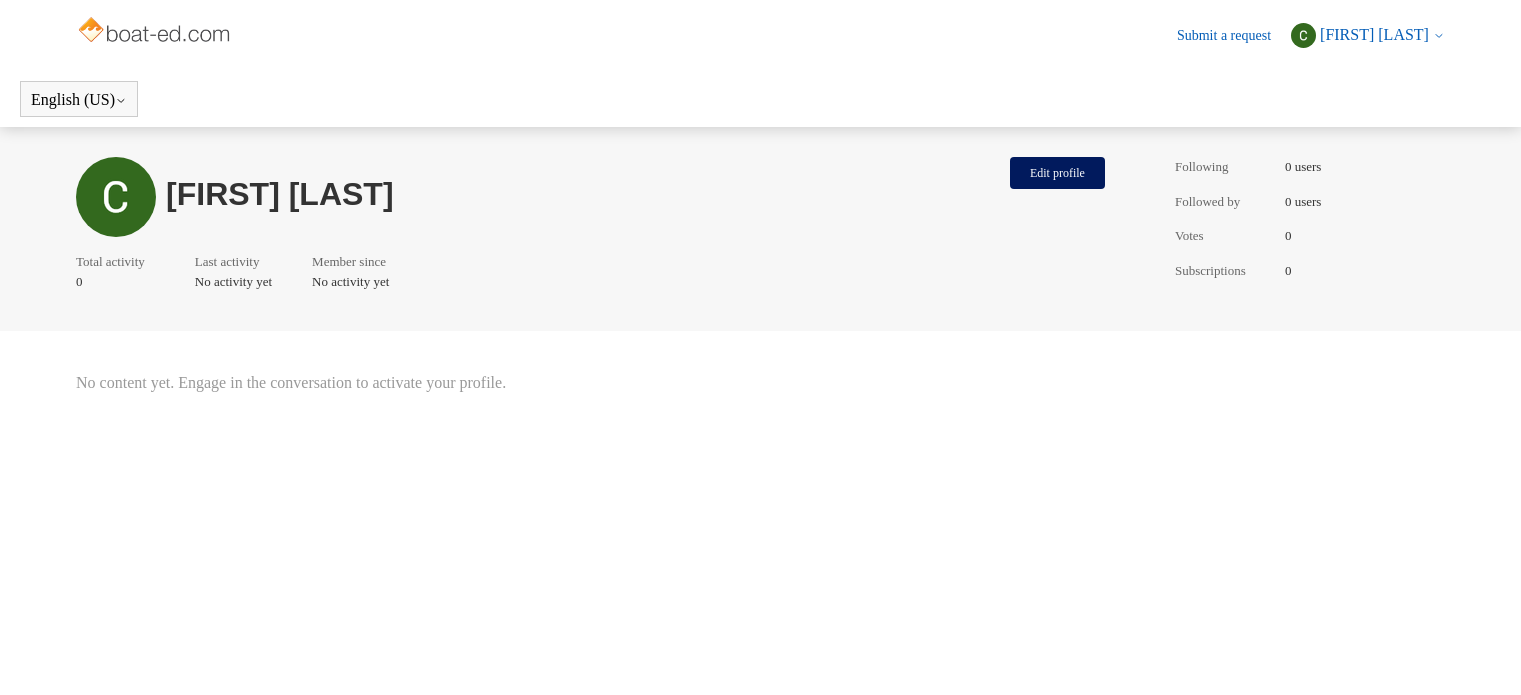 scroll, scrollTop: 0, scrollLeft: 0, axis: both 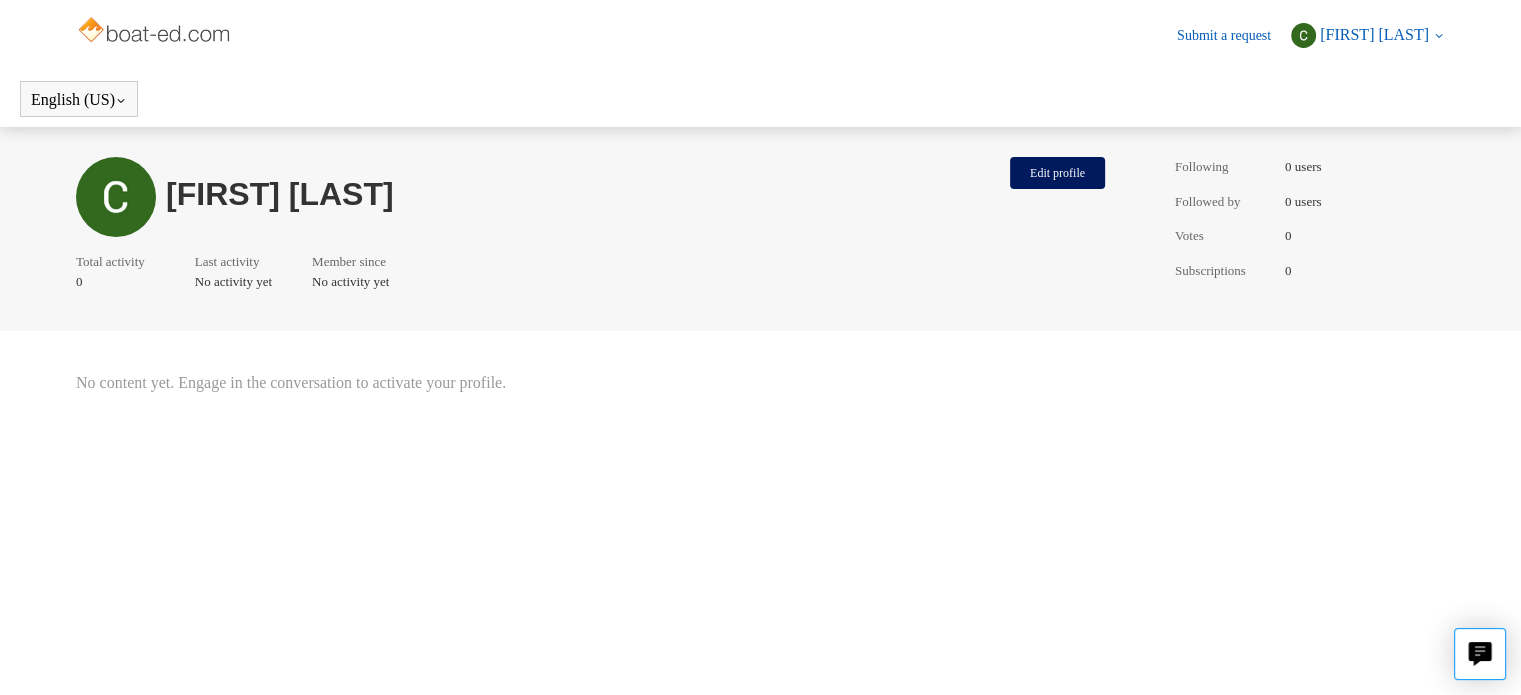 click at bounding box center (155, 32) 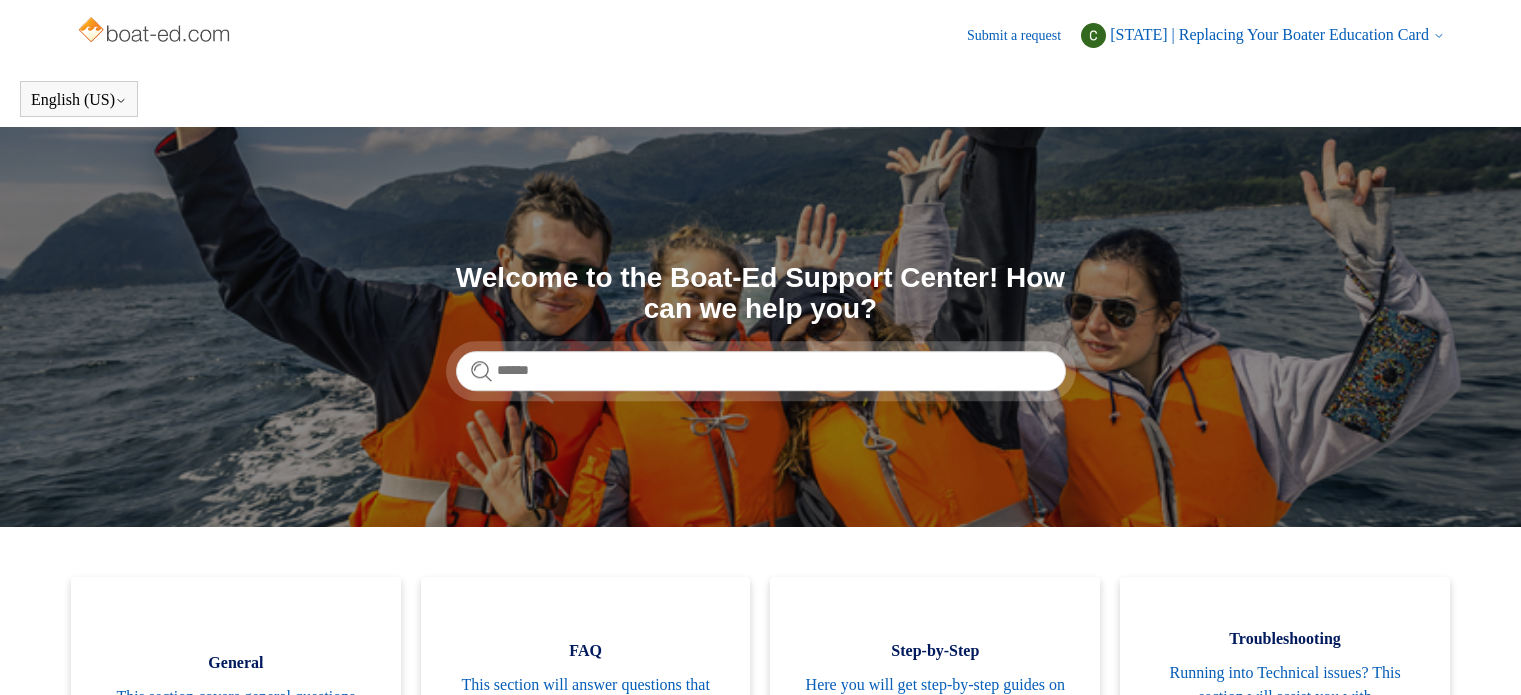 scroll, scrollTop: 0, scrollLeft: 0, axis: both 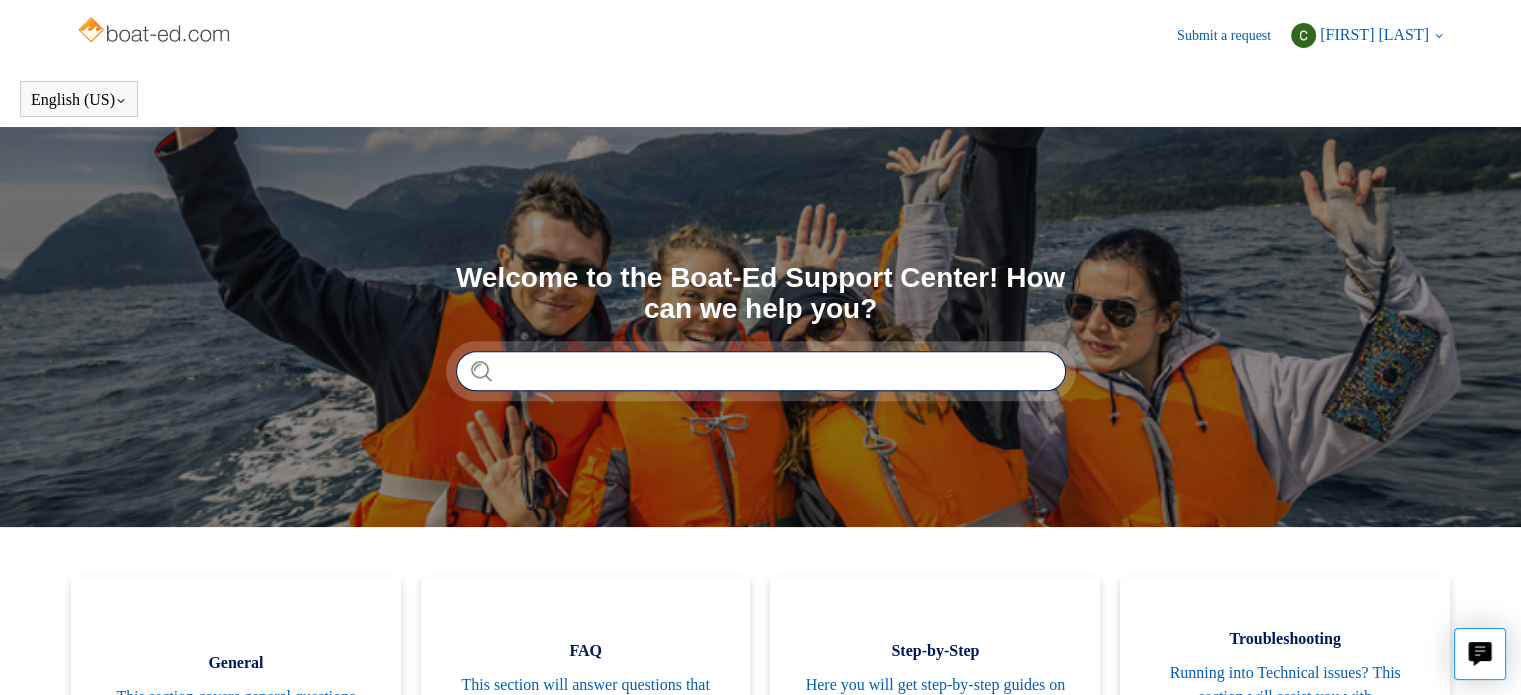 click at bounding box center [761, 371] 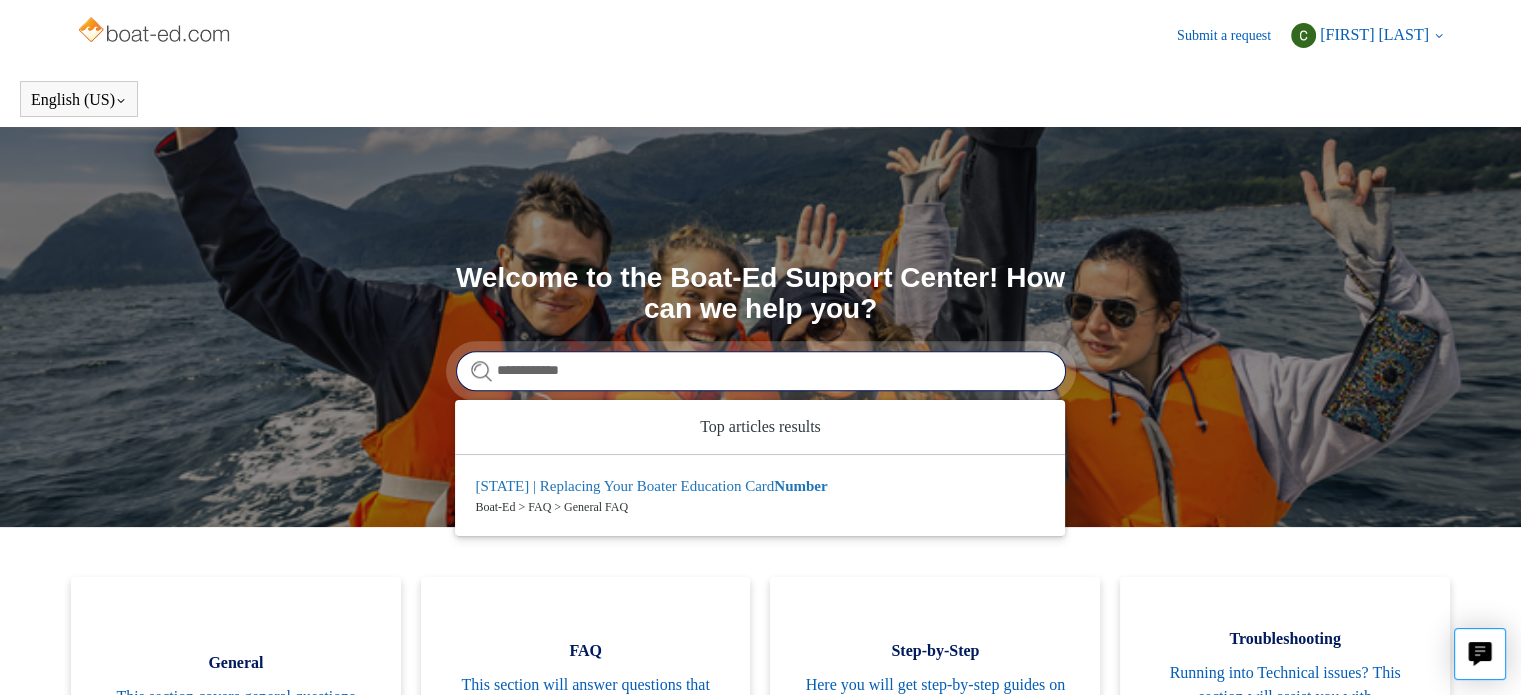 type on "**********" 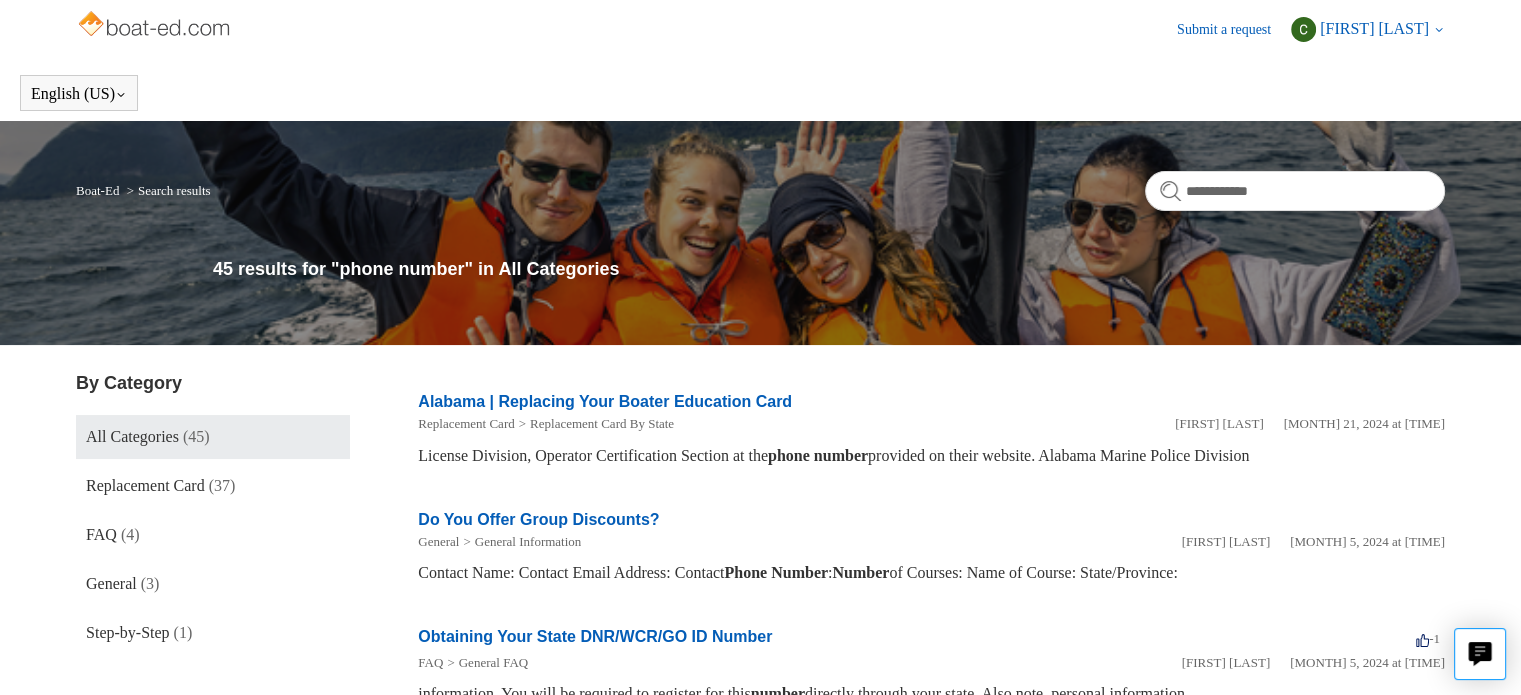 scroll, scrollTop: 0, scrollLeft: 0, axis: both 